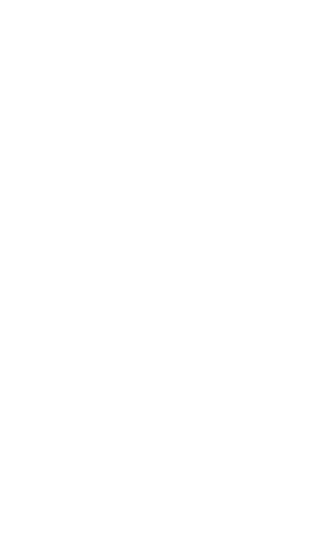 scroll, scrollTop: 0, scrollLeft: 0, axis: both 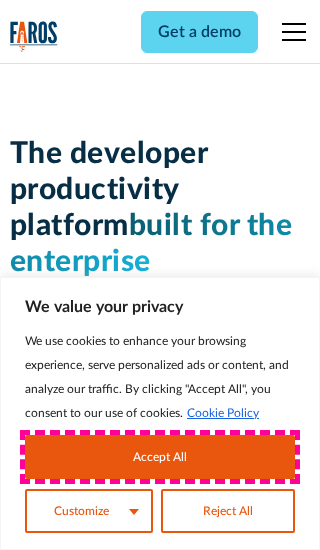 click on "Accept All" at bounding box center [160, 457] 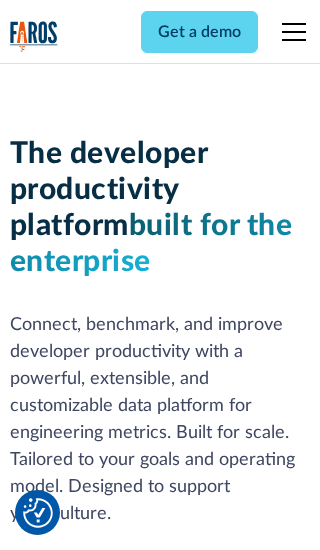 scroll, scrollTop: 301, scrollLeft: 0, axis: vertical 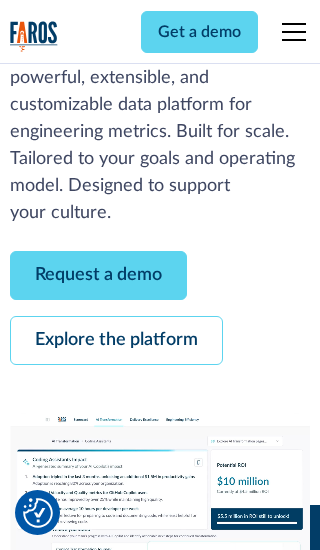 click on "Request a demo" at bounding box center [98, 275] 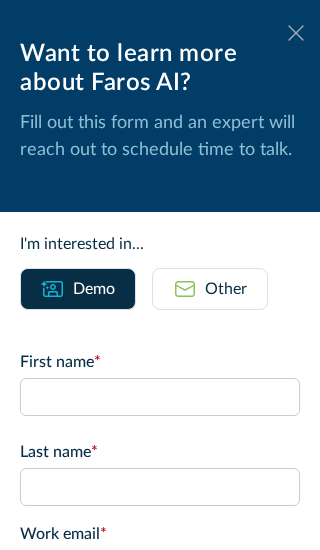 click 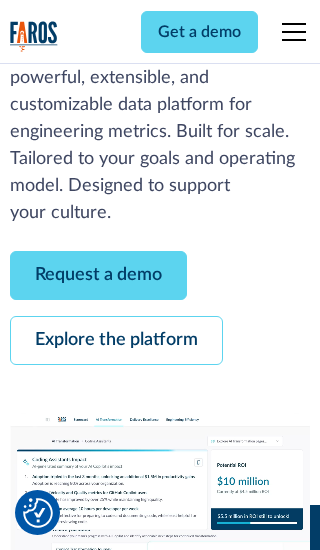 scroll, scrollTop: 366, scrollLeft: 0, axis: vertical 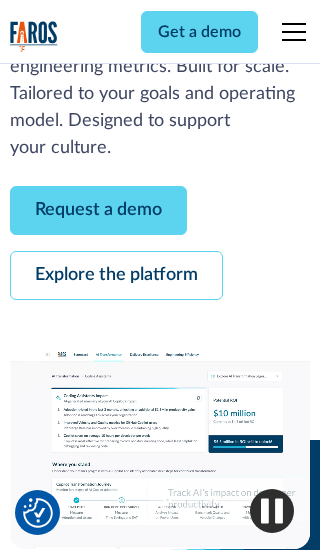 click on "Explore the platform" at bounding box center [116, 275] 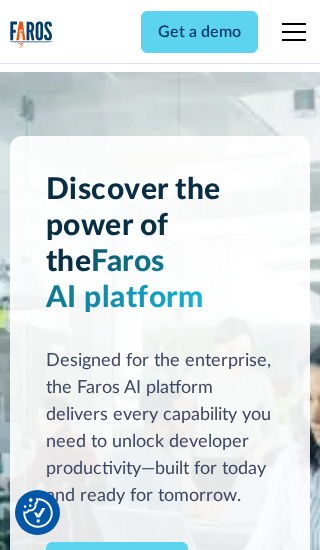 scroll, scrollTop: 0, scrollLeft: 0, axis: both 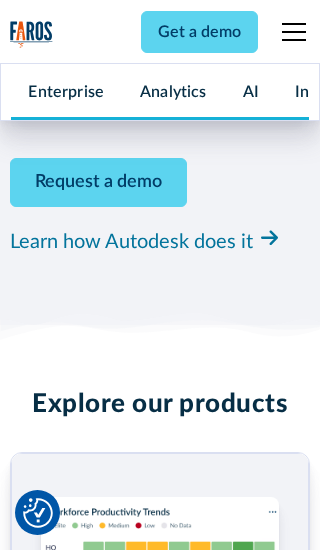 click on "Pricing" at bounding box center [34, 2462] 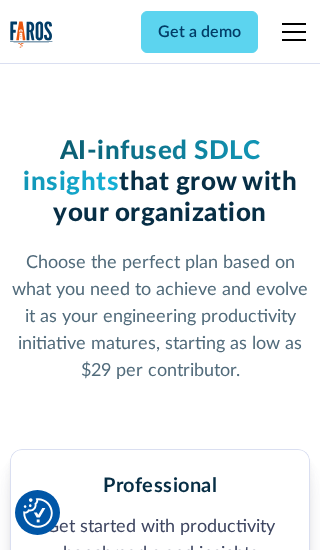 scroll, scrollTop: 0, scrollLeft: 0, axis: both 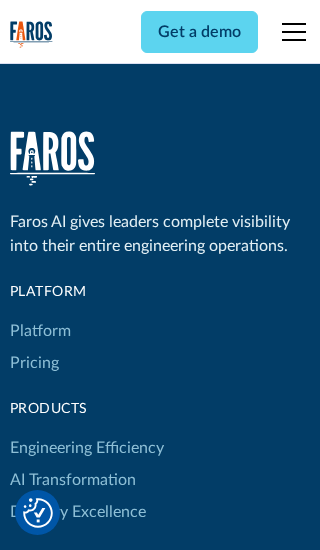 click on "Platform" at bounding box center (40, 331) 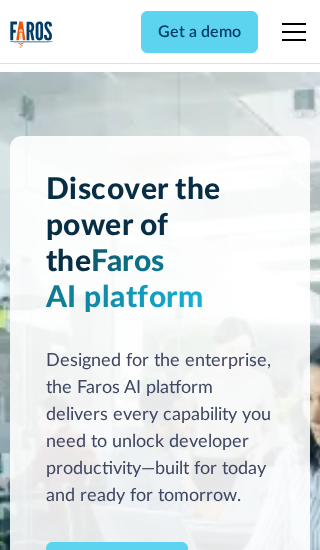 scroll, scrollTop: 0, scrollLeft: 0, axis: both 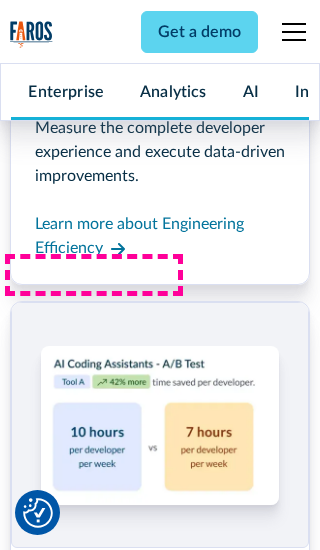 click on "Coding Assistant Impact" at bounding box center [95, 2431] 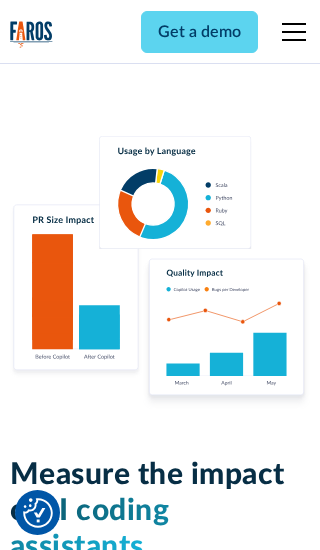 scroll, scrollTop: 0, scrollLeft: 0, axis: both 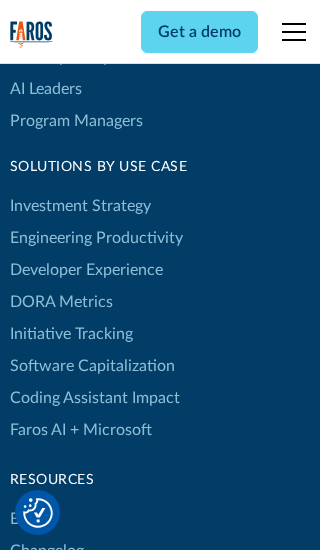 click on "DORA Metrics" at bounding box center (61, 302) 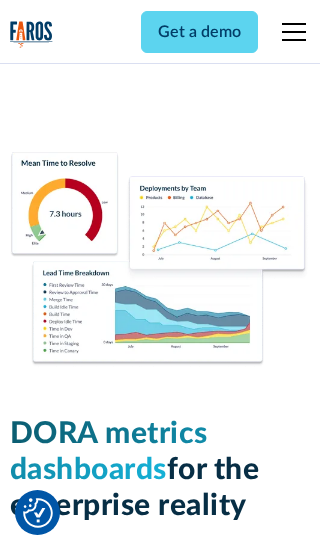 scroll, scrollTop: 0, scrollLeft: 0, axis: both 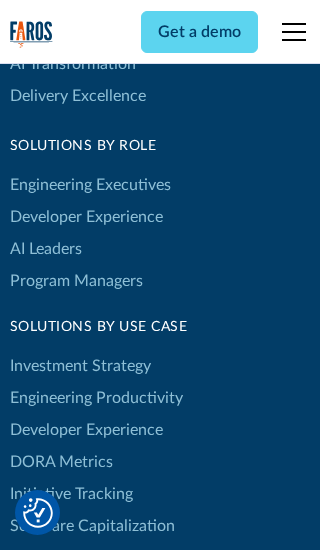 click on "Blog" at bounding box center [25, 679] 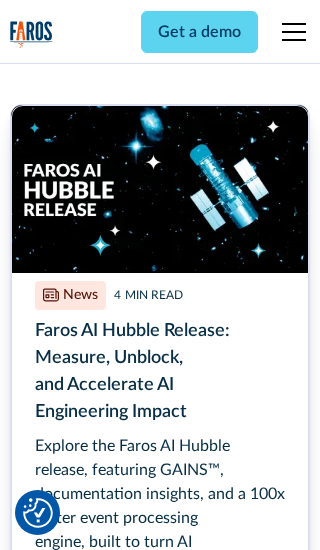 scroll, scrollTop: 0, scrollLeft: 0, axis: both 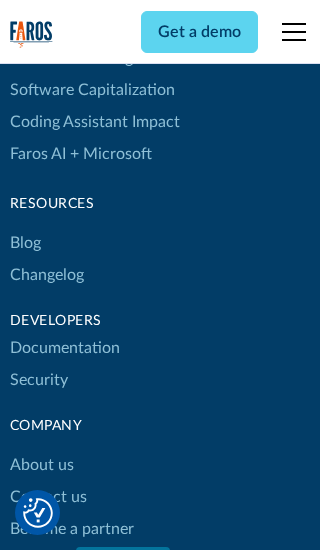 click on "Changelog" at bounding box center (47, 275) 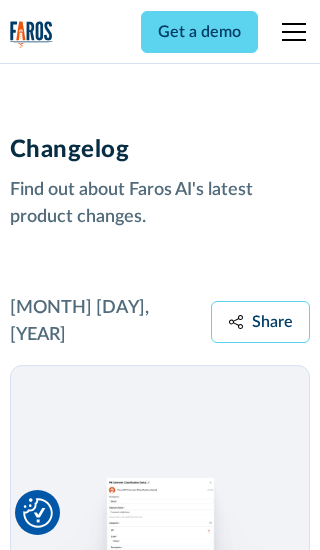 scroll, scrollTop: 0, scrollLeft: 0, axis: both 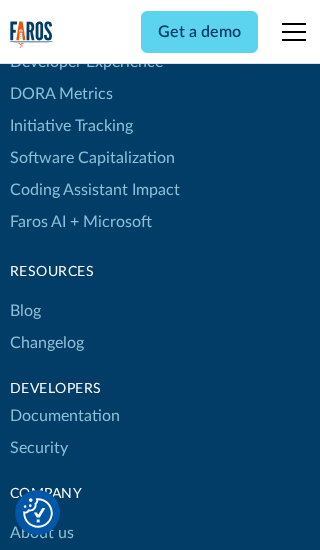click on "About us" at bounding box center [42, 533] 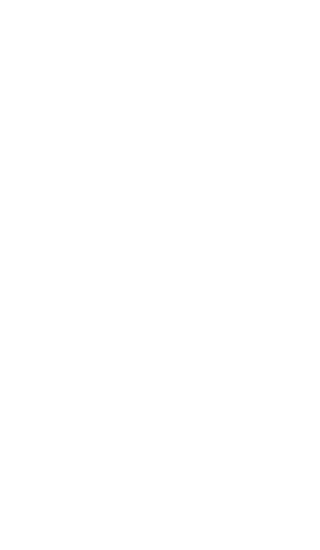 scroll, scrollTop: 0, scrollLeft: 0, axis: both 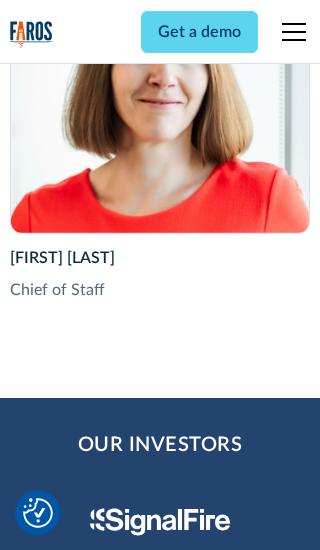 click on "Contact us" at bounding box center [48, 2829] 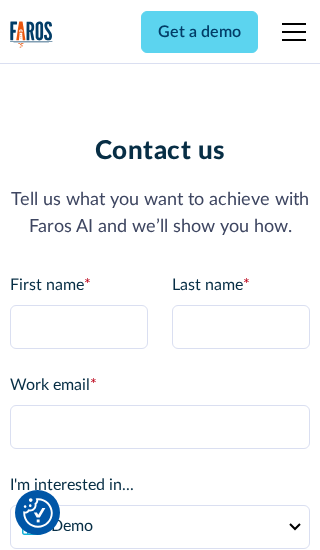 scroll, scrollTop: 0, scrollLeft: 0, axis: both 